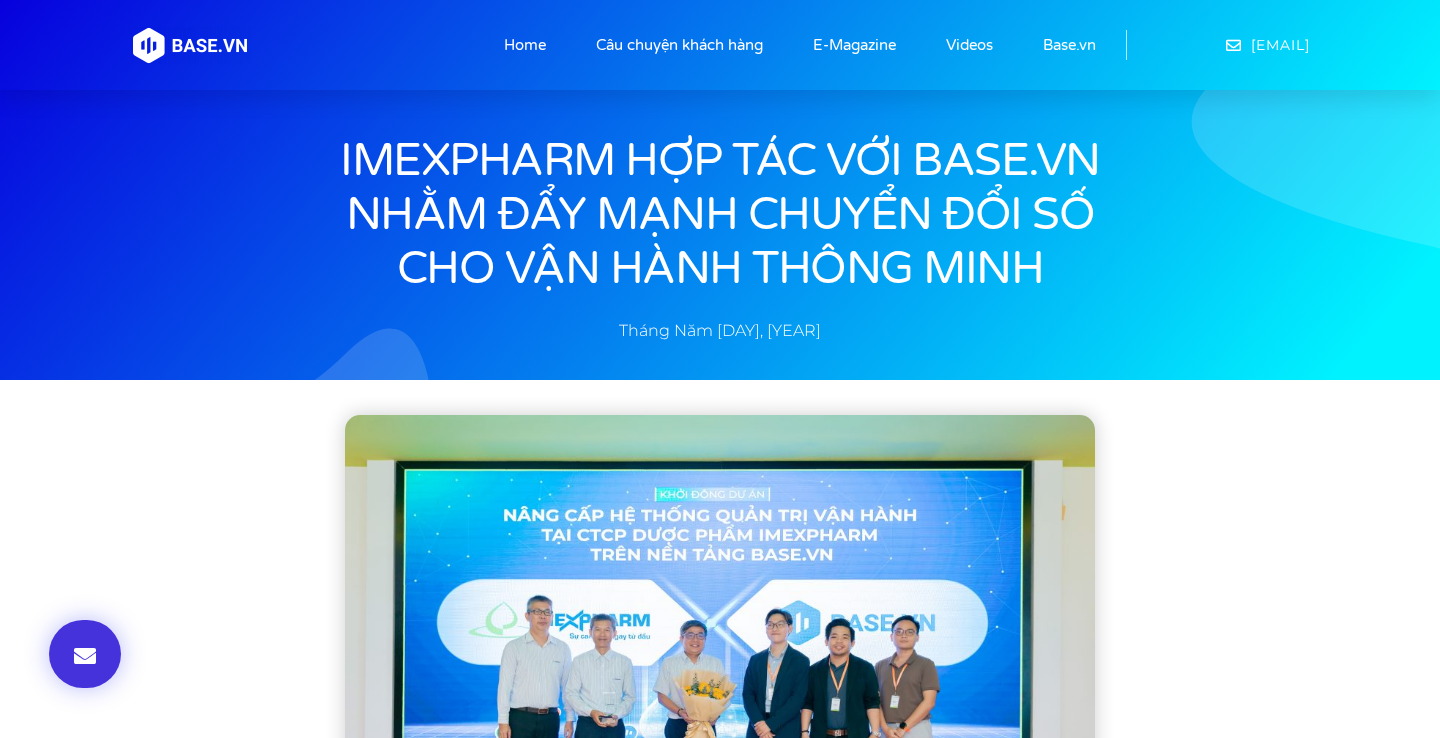 scroll, scrollTop: 194, scrollLeft: 0, axis: vertical 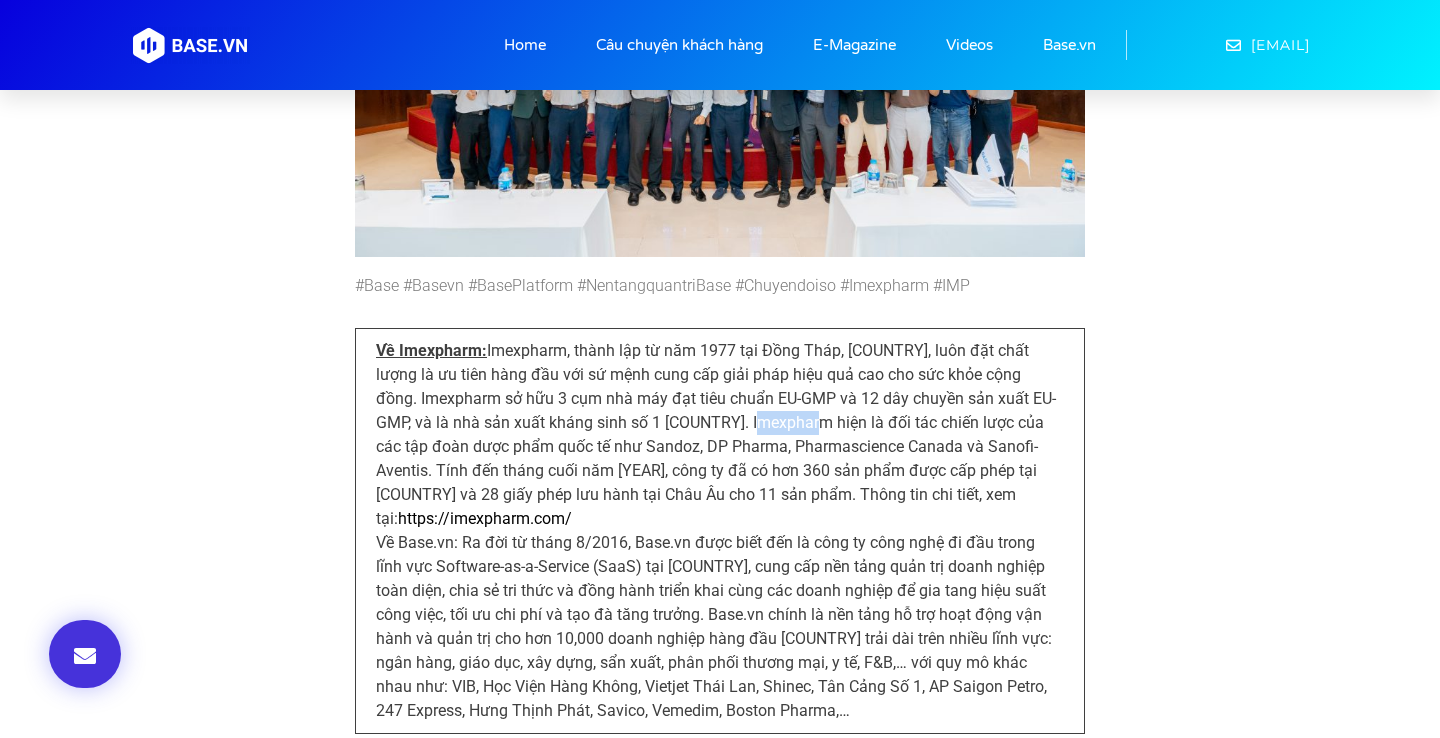 drag, startPoint x: 730, startPoint y: 400, endPoint x: 772, endPoint y: 394, distance: 42.426407 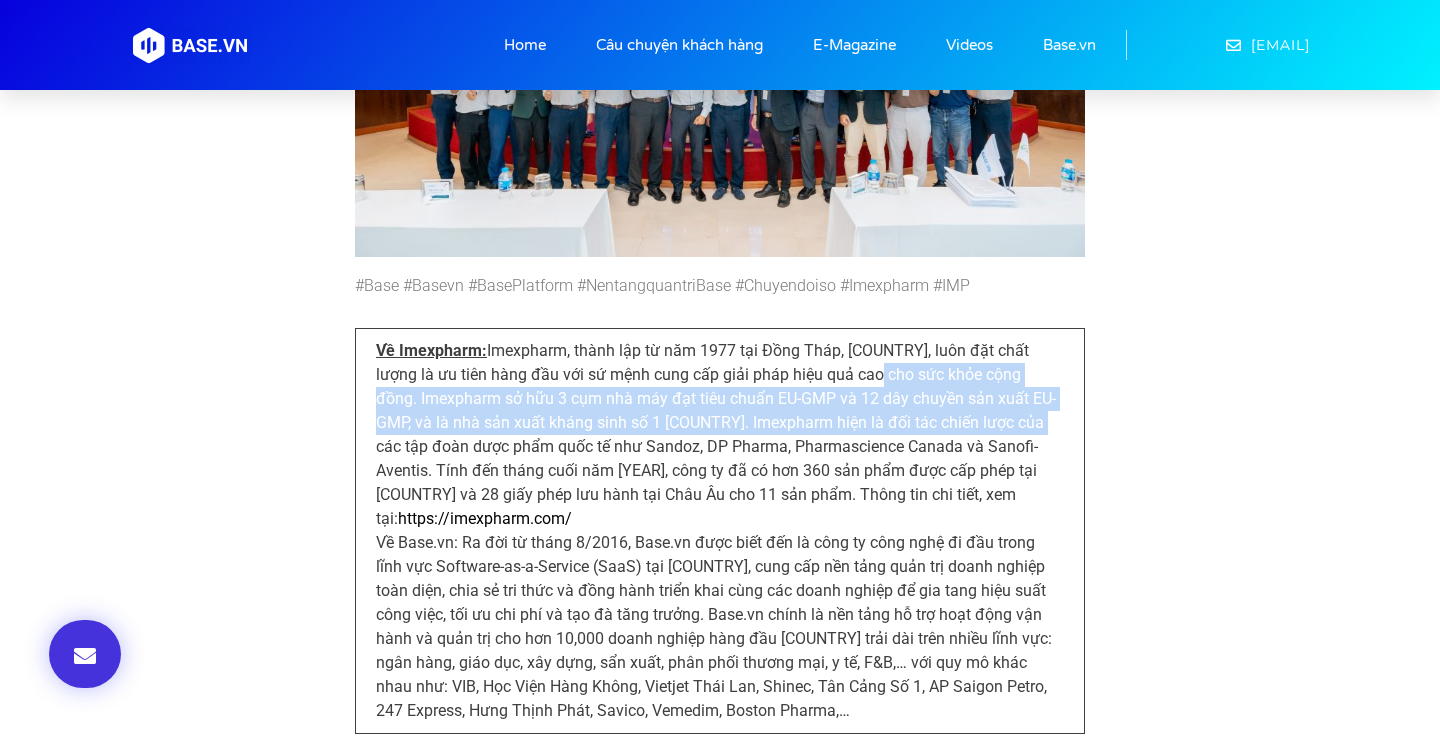 drag, startPoint x: 831, startPoint y: 349, endPoint x: 1000, endPoint y: 390, distance: 173.90227 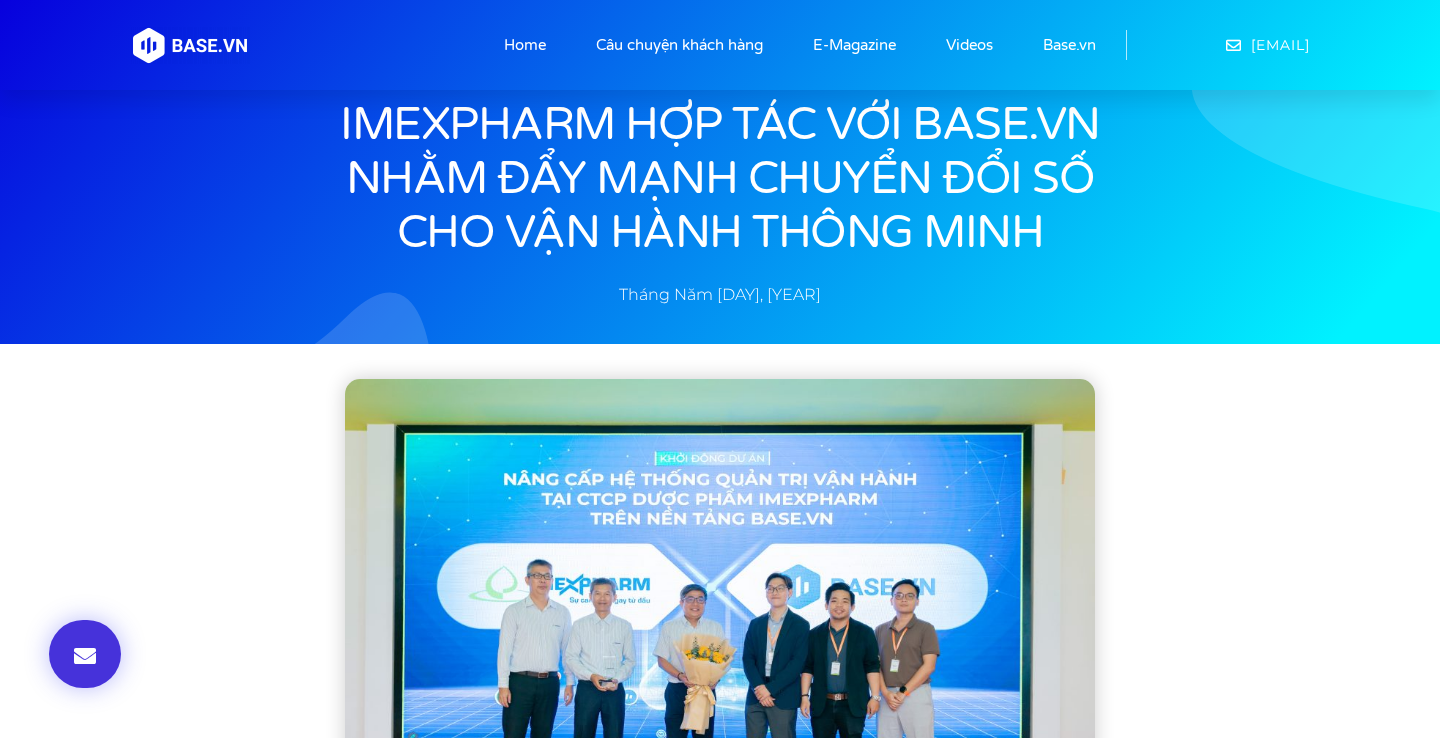 scroll, scrollTop: 0, scrollLeft: 0, axis: both 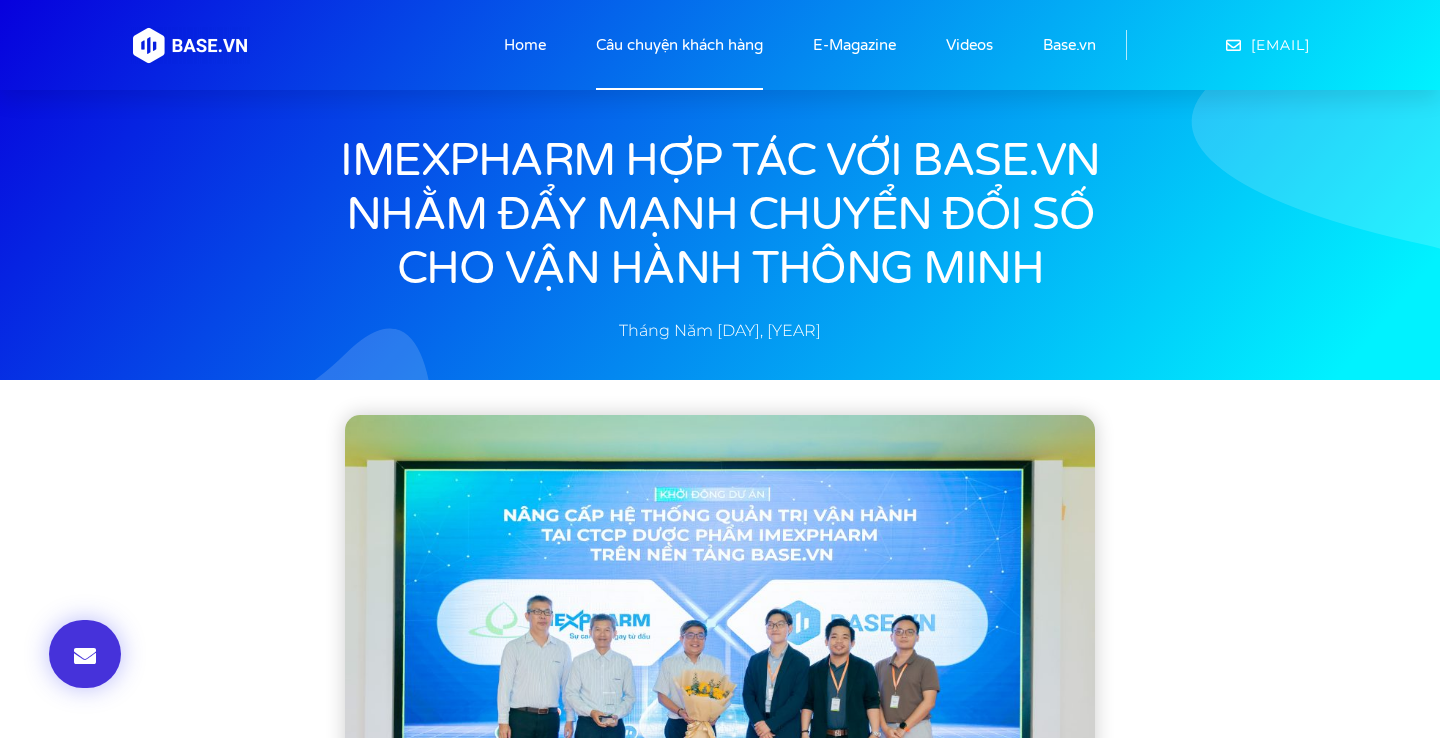 click on "Câu chuyện khách hàng" 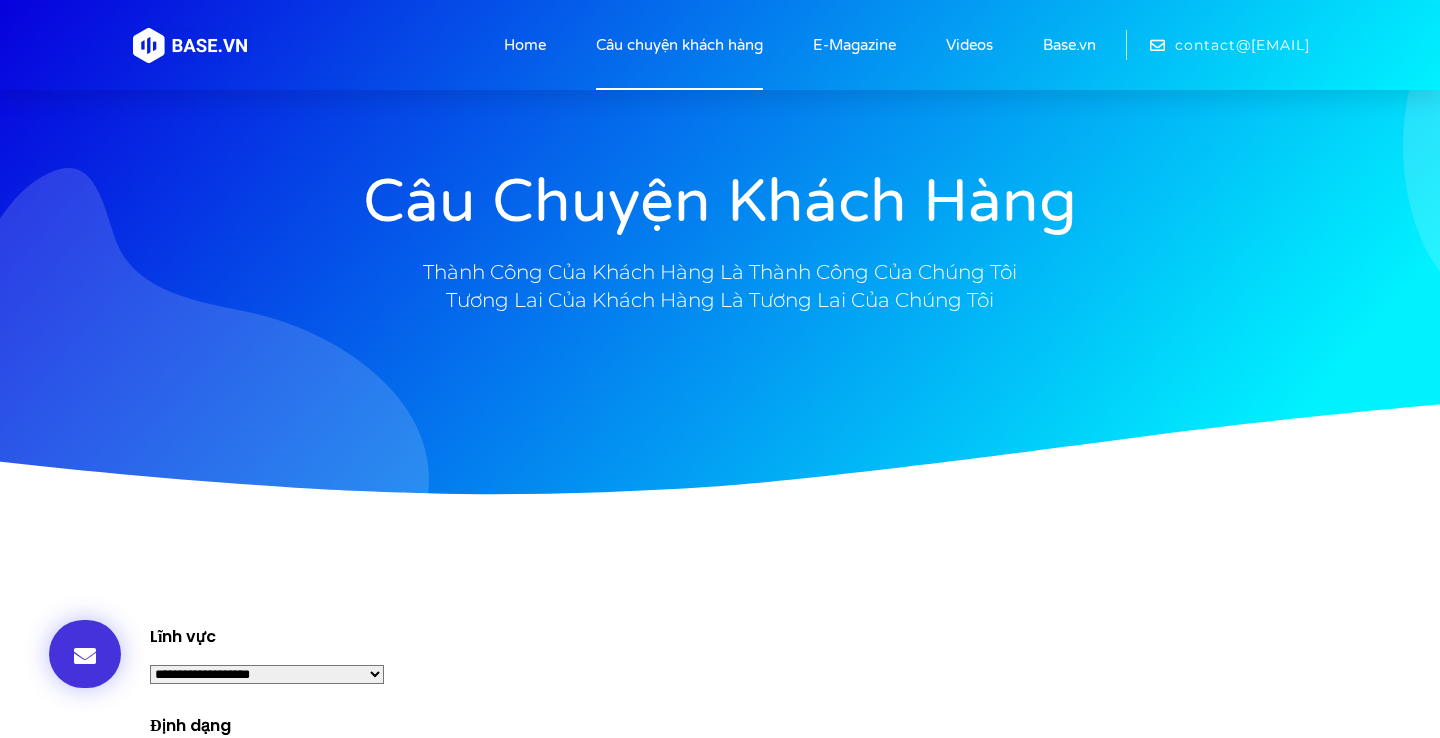 scroll, scrollTop: 560, scrollLeft: 0, axis: vertical 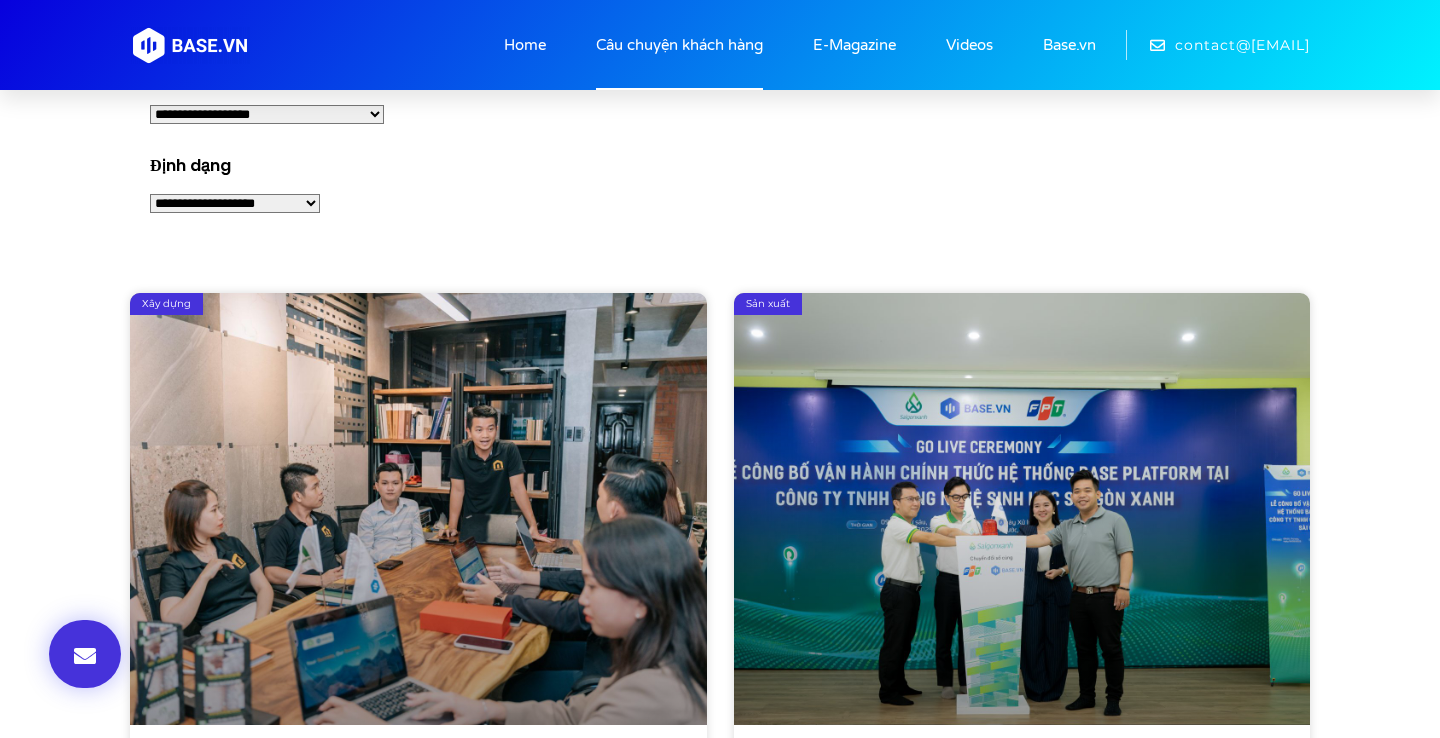click on "**********" at bounding box center [267, 114] 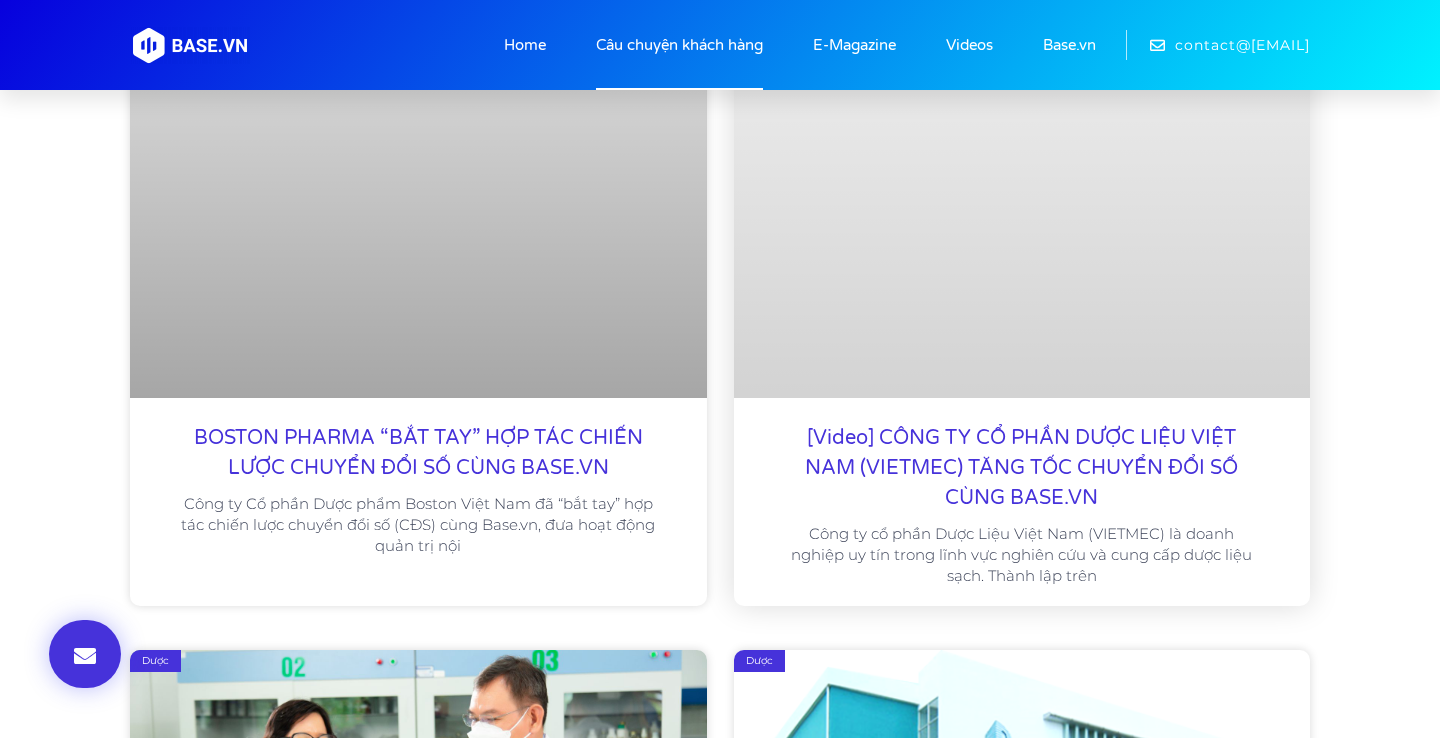 scroll, scrollTop: 4507, scrollLeft: 0, axis: vertical 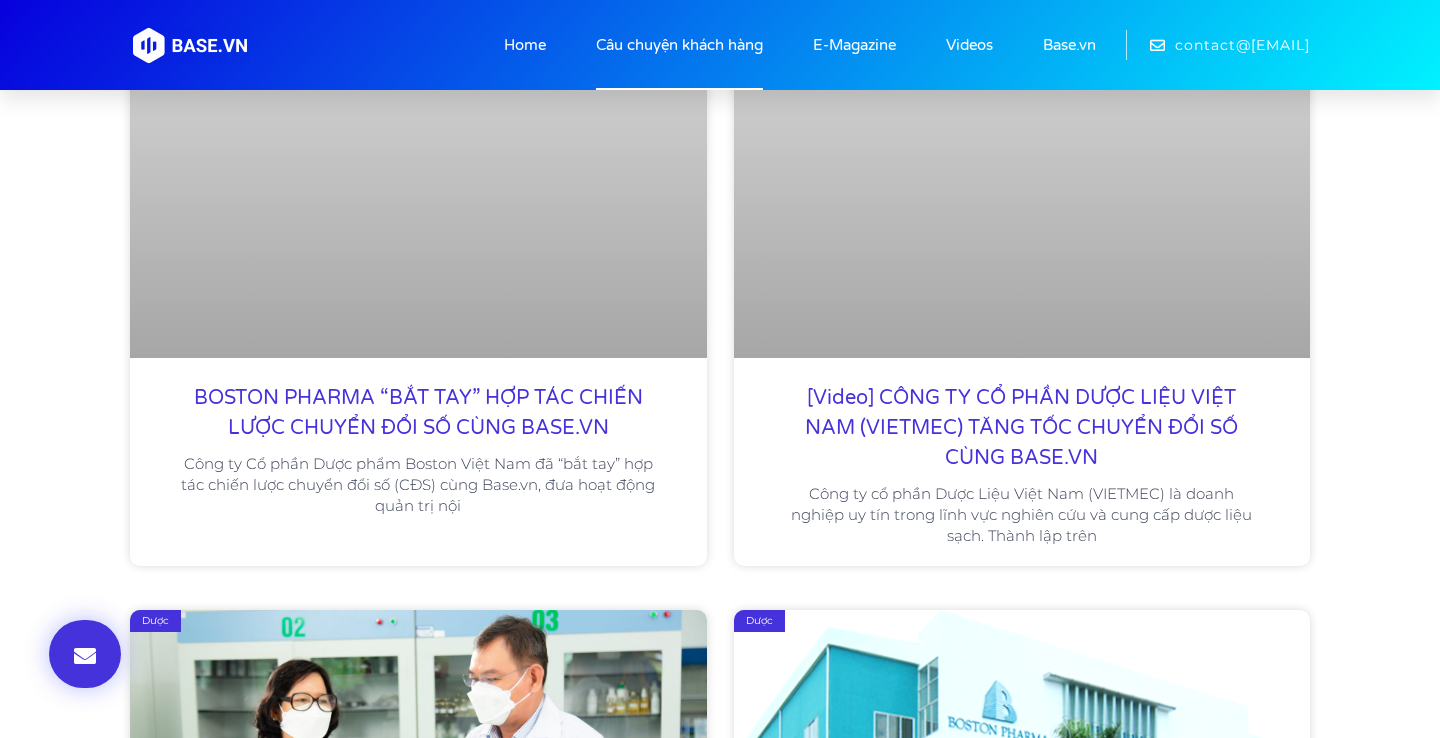 click on "**********" at bounding box center (720, -534) 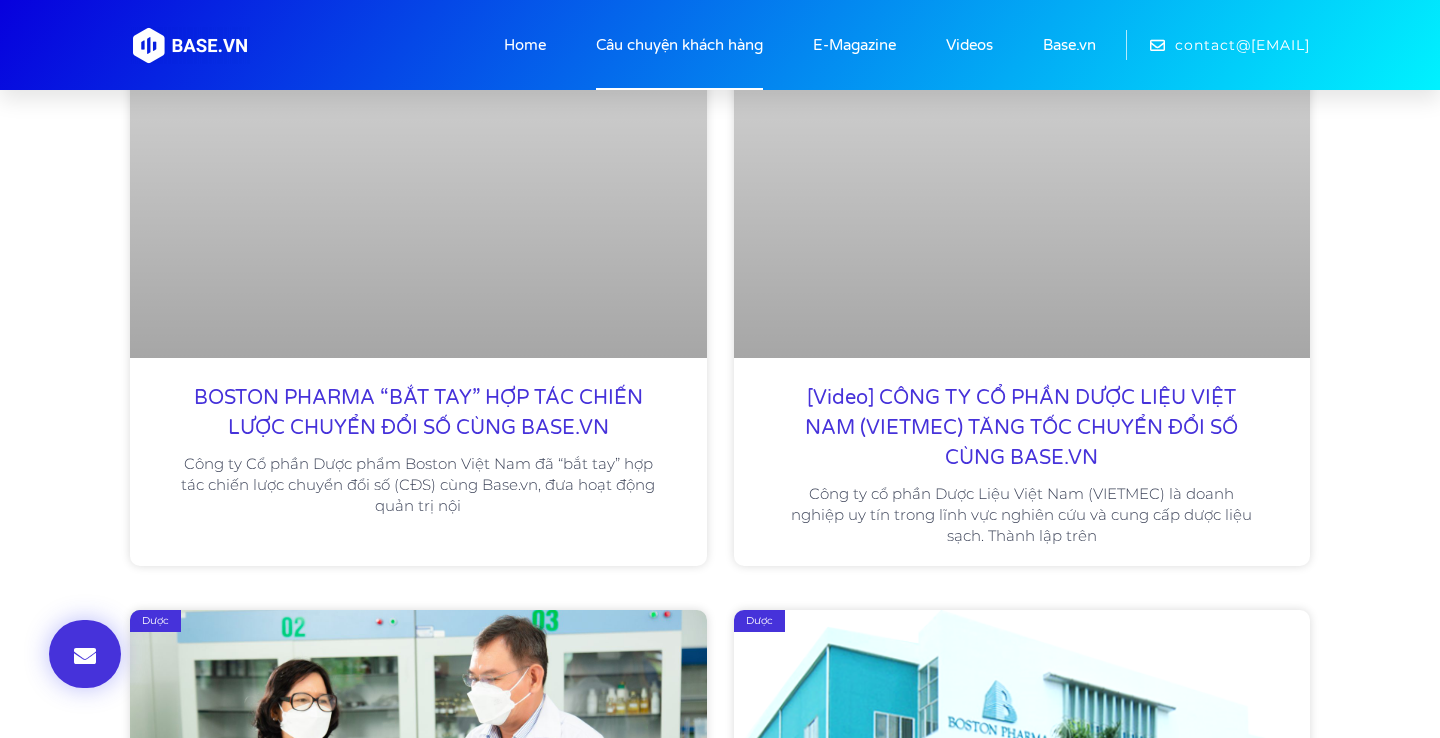 click on "**********" at bounding box center (720, -534) 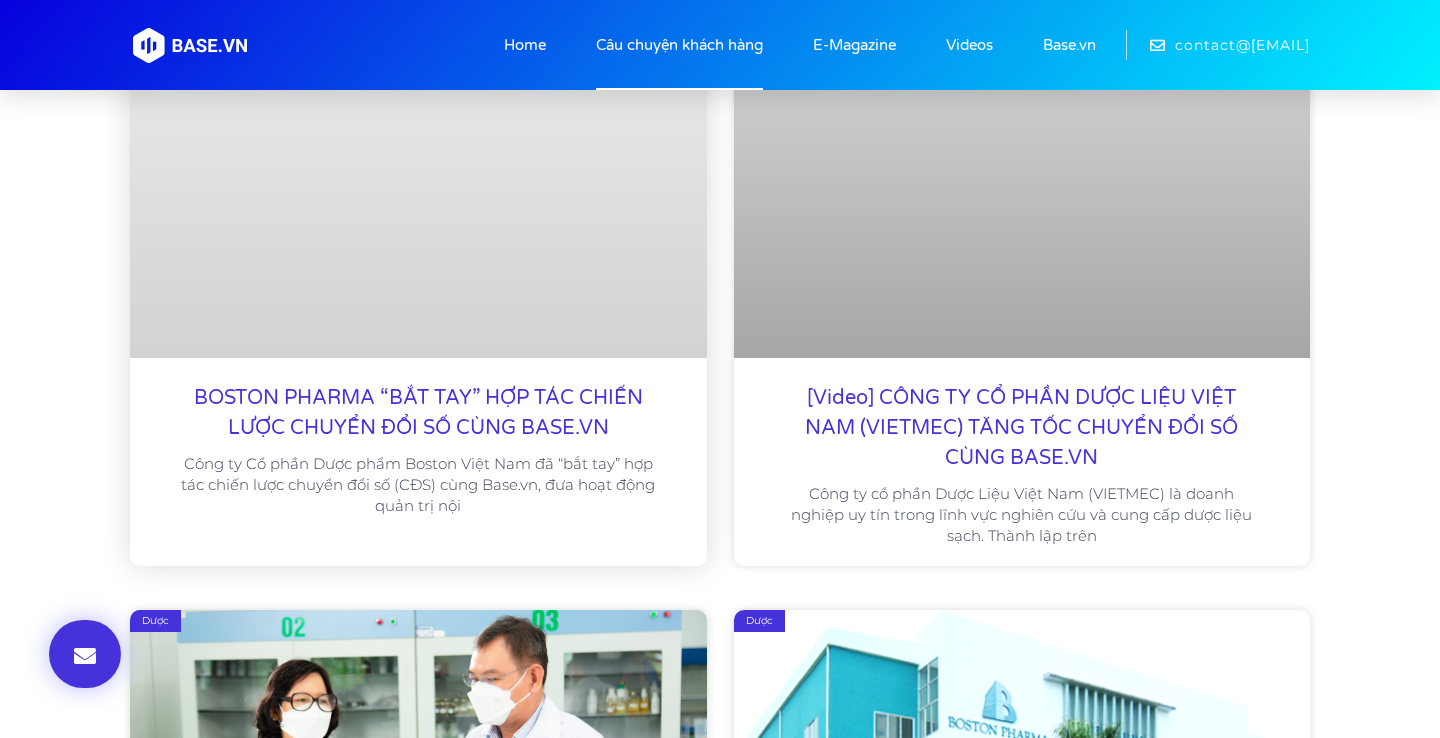 drag, startPoint x: 207, startPoint y: 389, endPoint x: 657, endPoint y: 425, distance: 451.4377 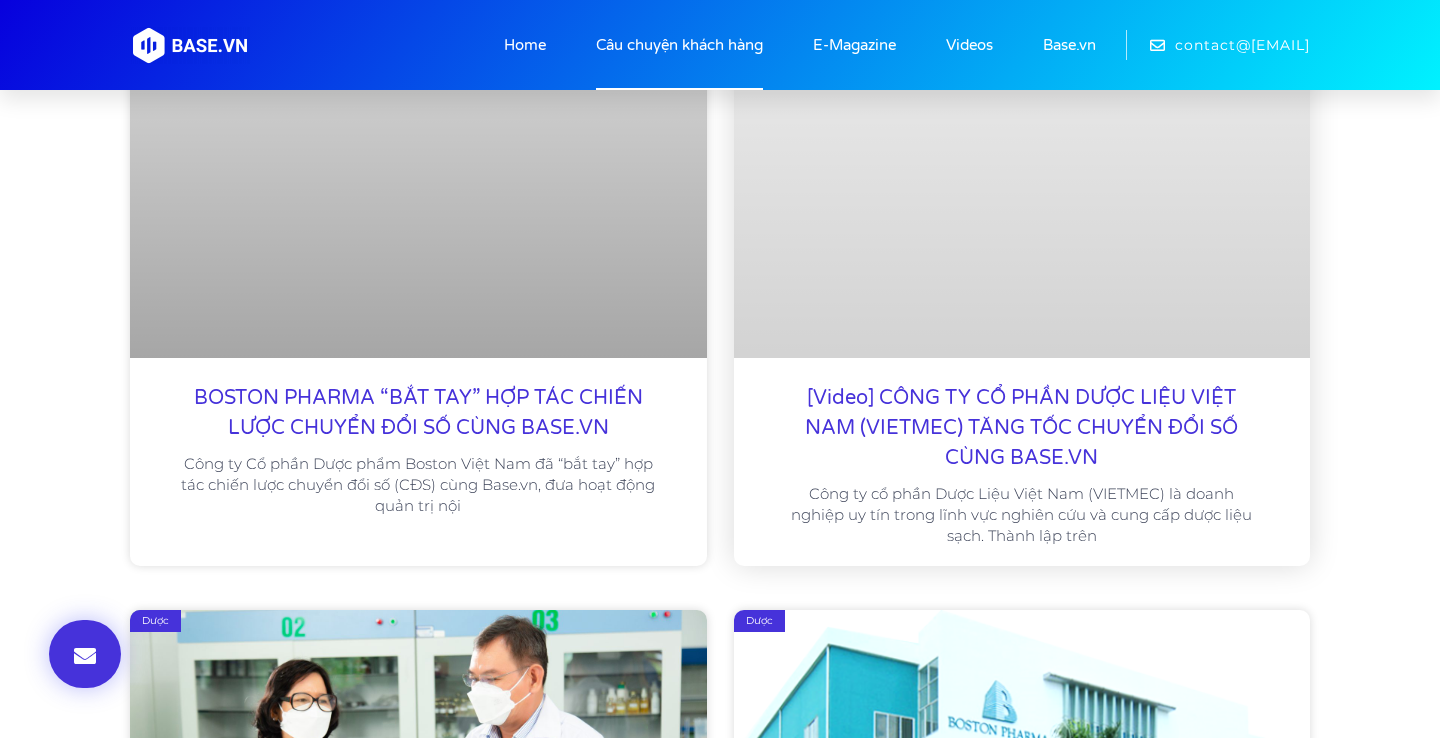 copy on "BOSTON PHARMA “BẮT TAY” HỢP TÁC CHIẾN LƯỢC CHUYỂN ĐỔI SỐ CÙNG BASE.VN" 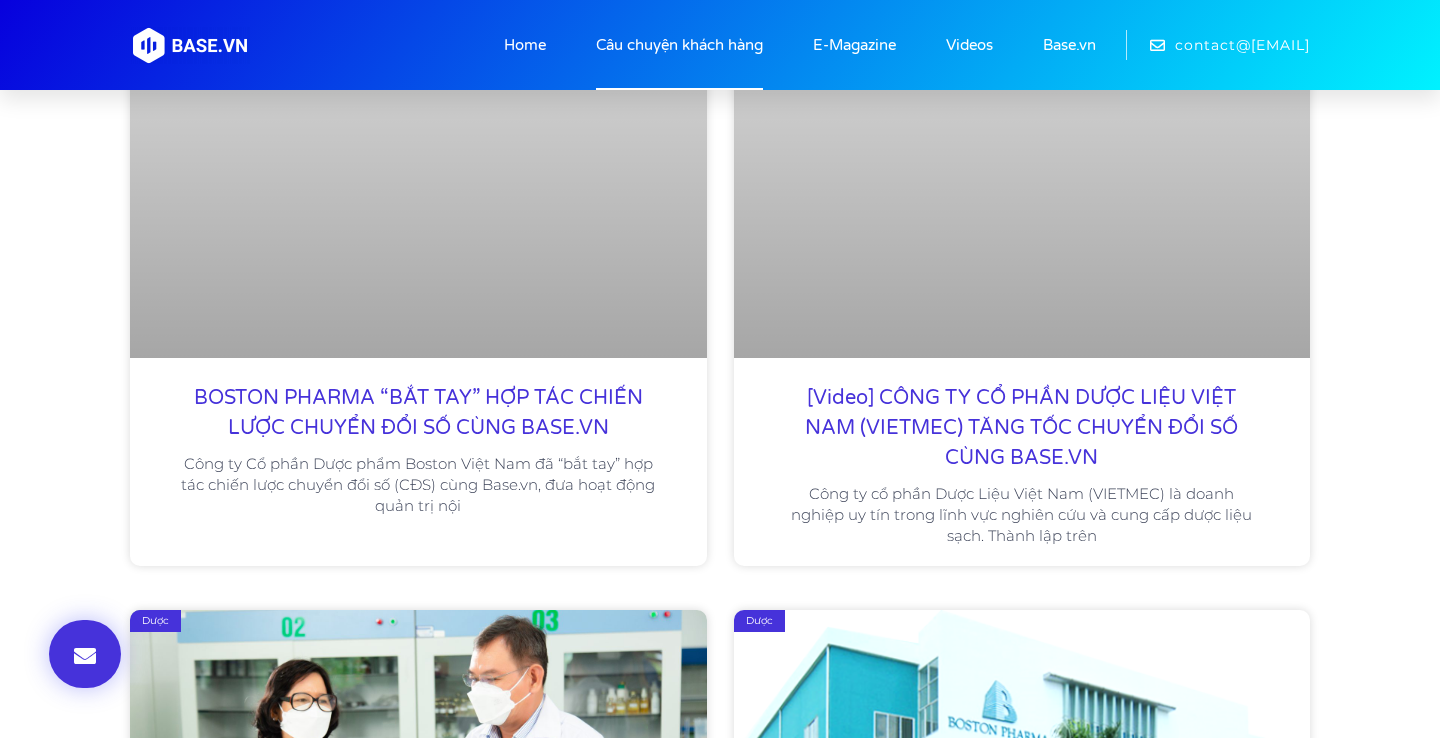click on "**********" at bounding box center (720, -534) 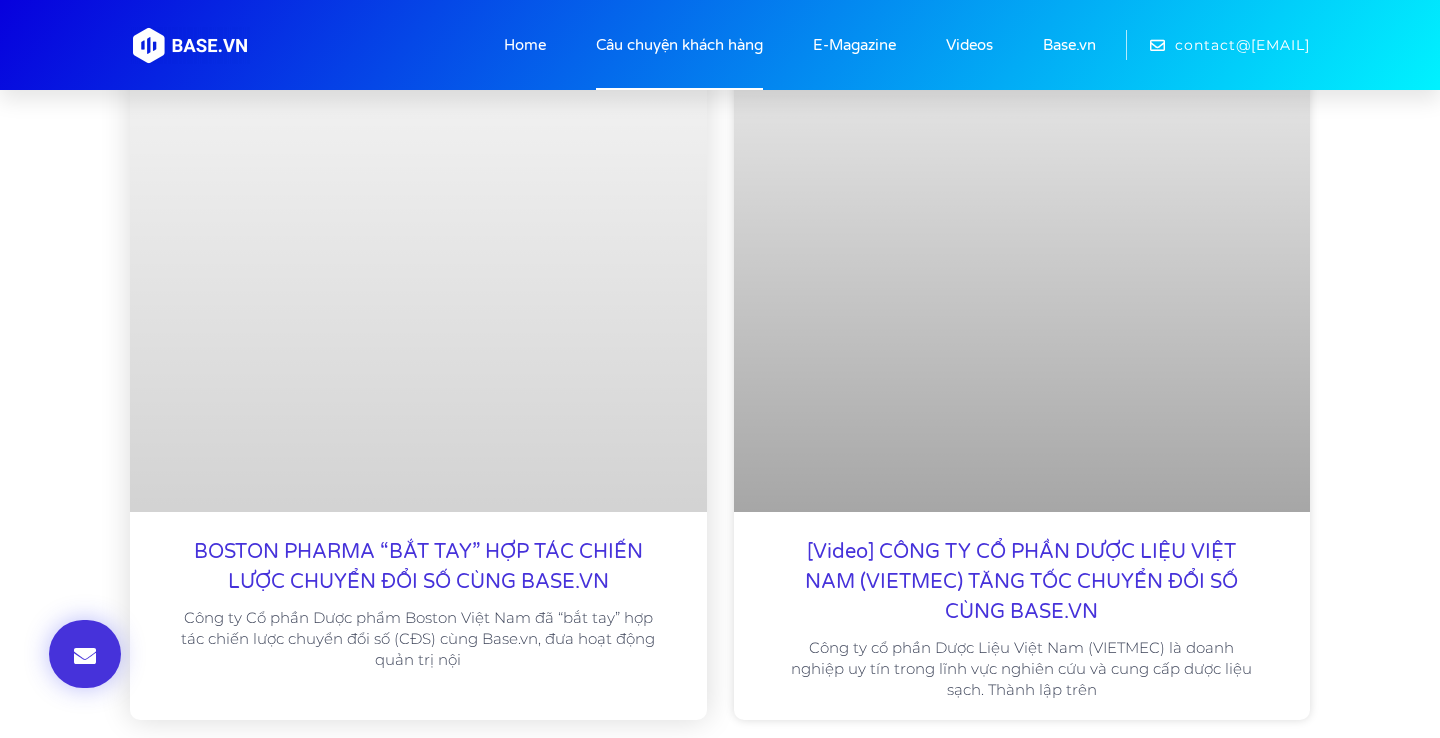 scroll, scrollTop: 4386, scrollLeft: 0, axis: vertical 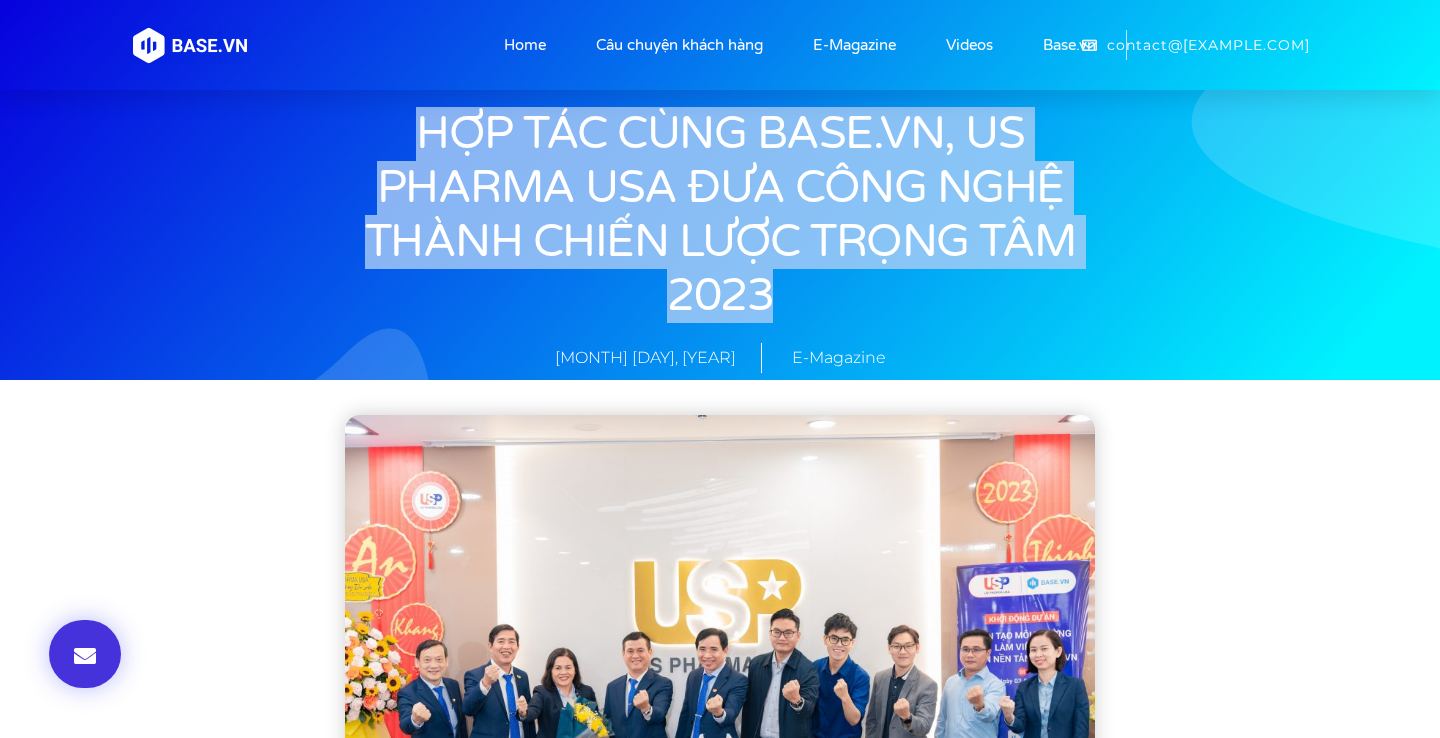 drag, startPoint x: 425, startPoint y: 126, endPoint x: 882, endPoint y: 278, distance: 481.615 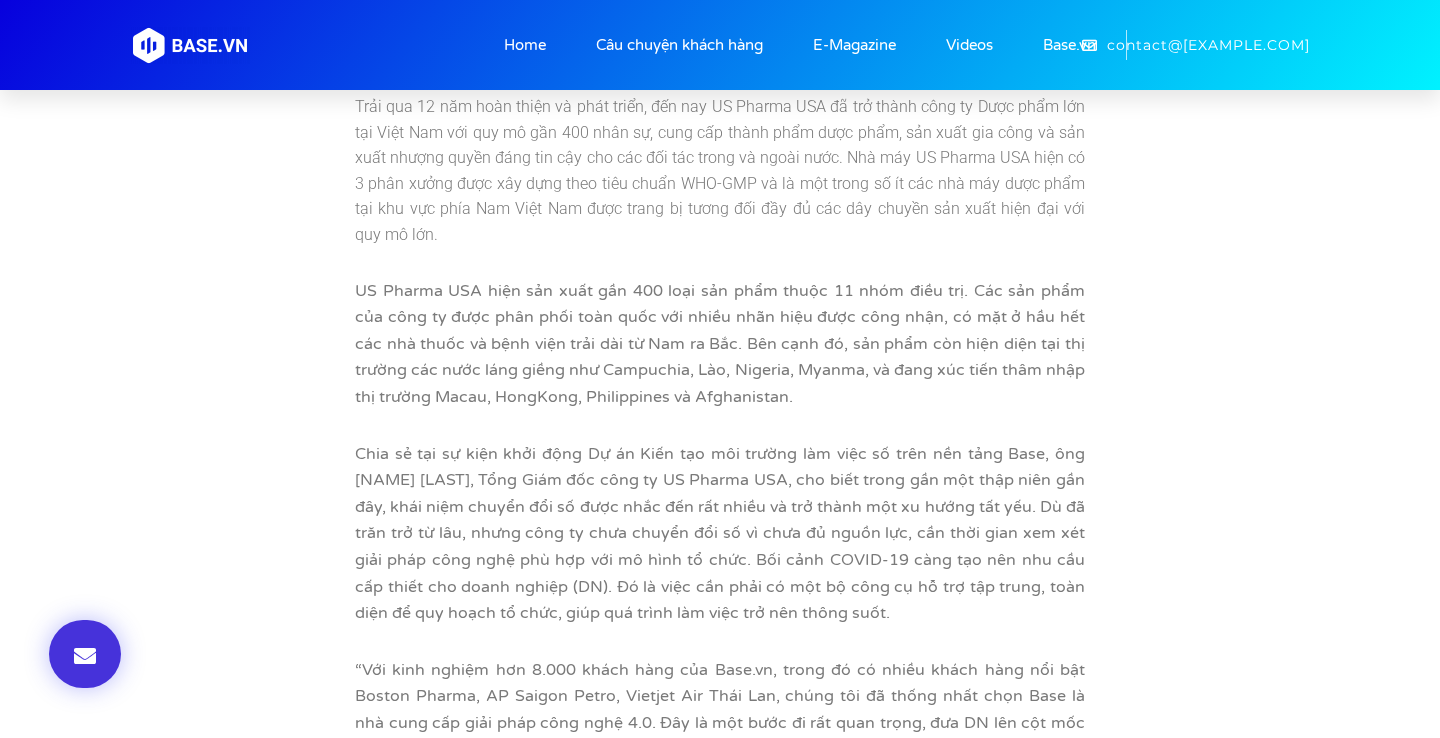scroll, scrollTop: 925, scrollLeft: 0, axis: vertical 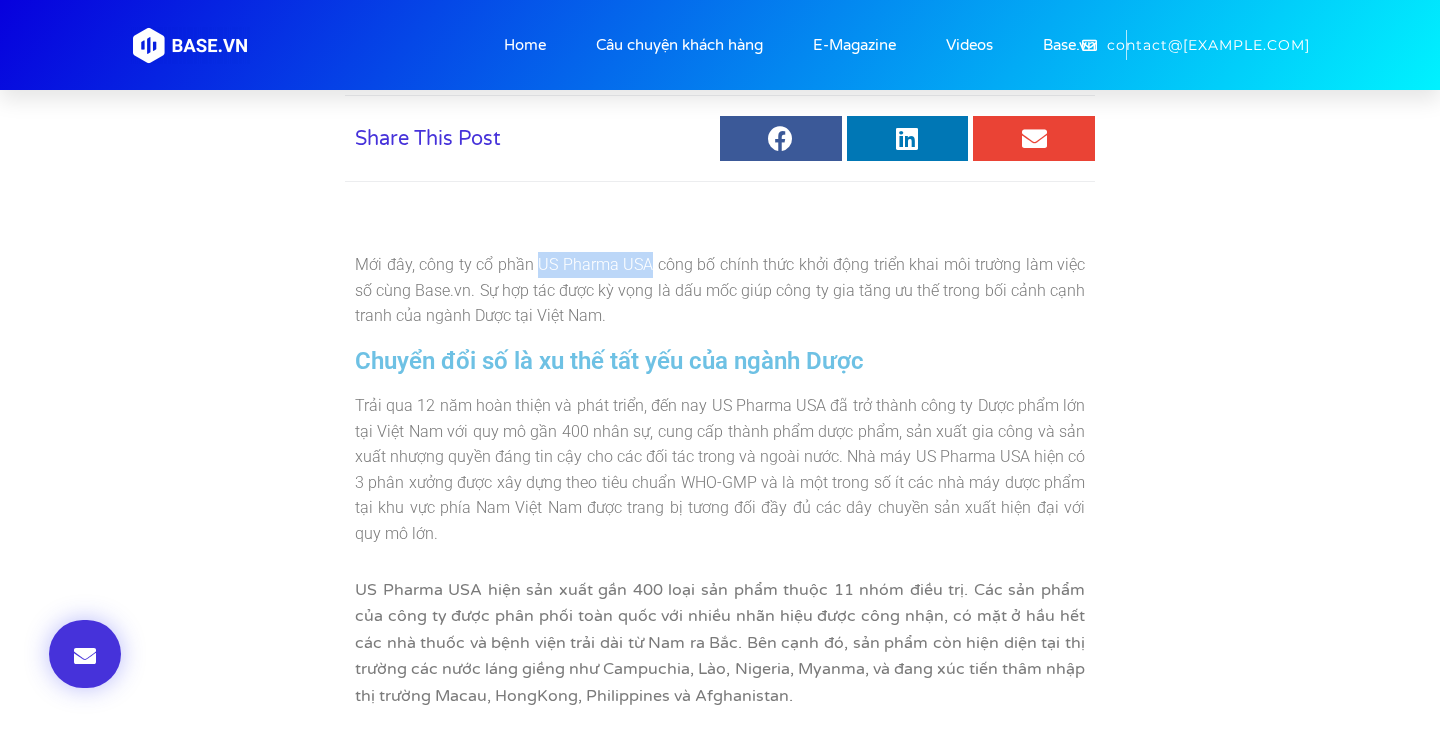 drag, startPoint x: 648, startPoint y: 266, endPoint x: 538, endPoint y: 259, distance: 110.2225 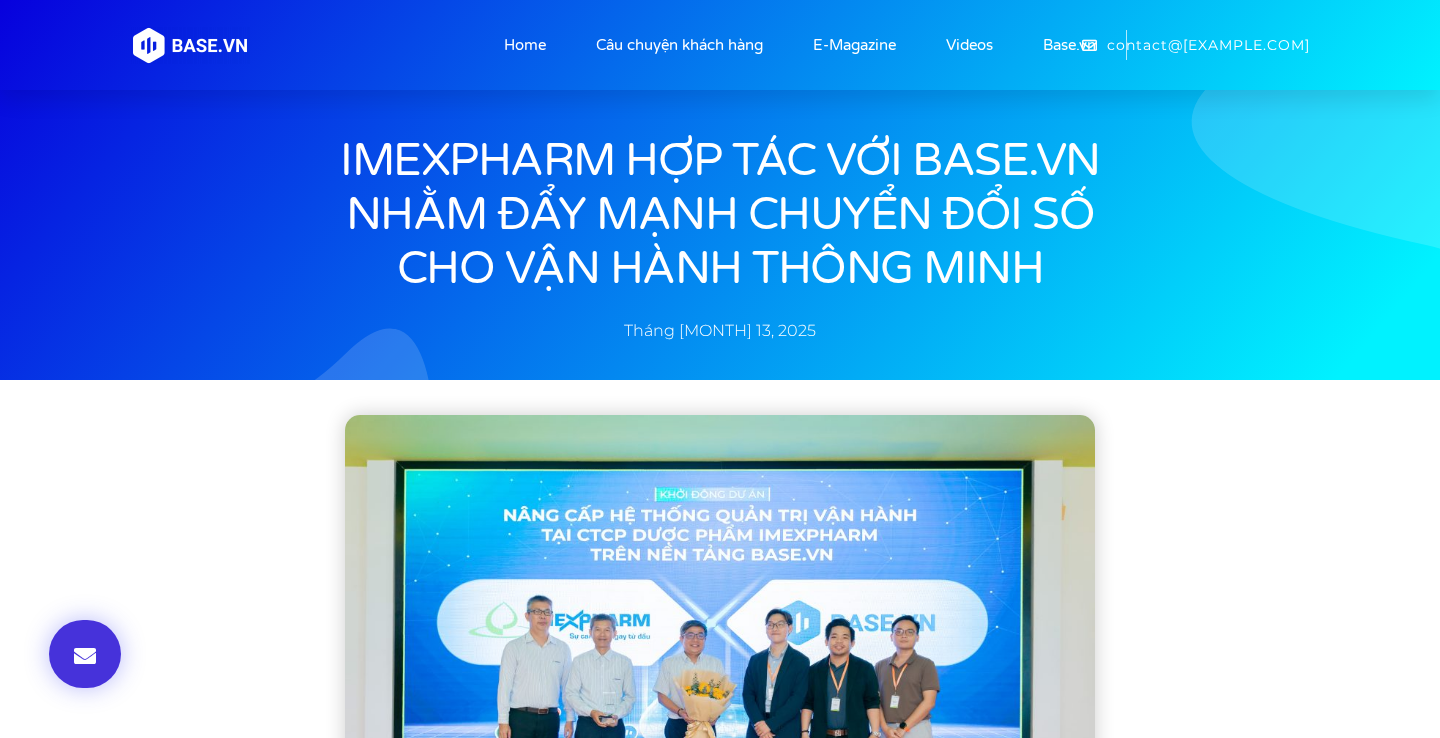 scroll, scrollTop: 0, scrollLeft: 0, axis: both 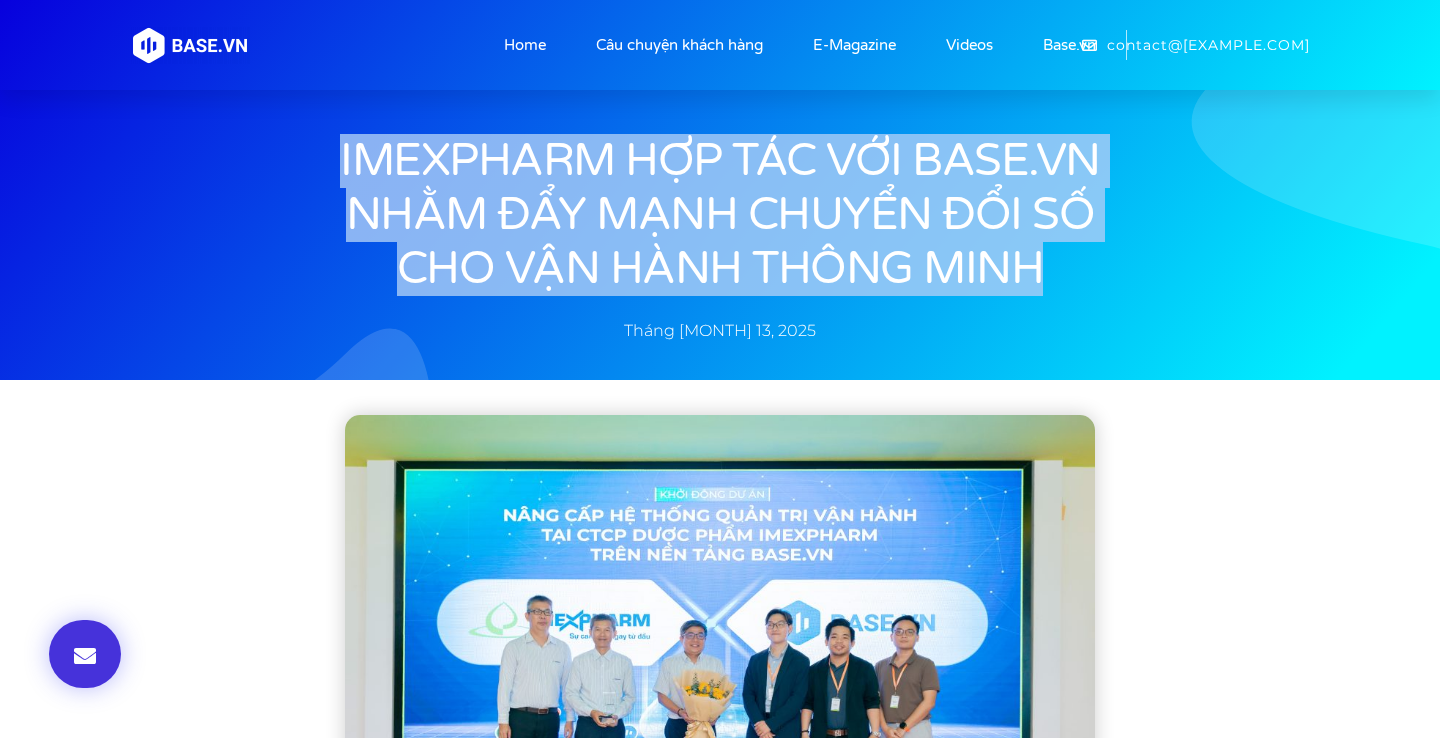 drag, startPoint x: 240, startPoint y: 158, endPoint x: 1083, endPoint y: 245, distance: 847.4774 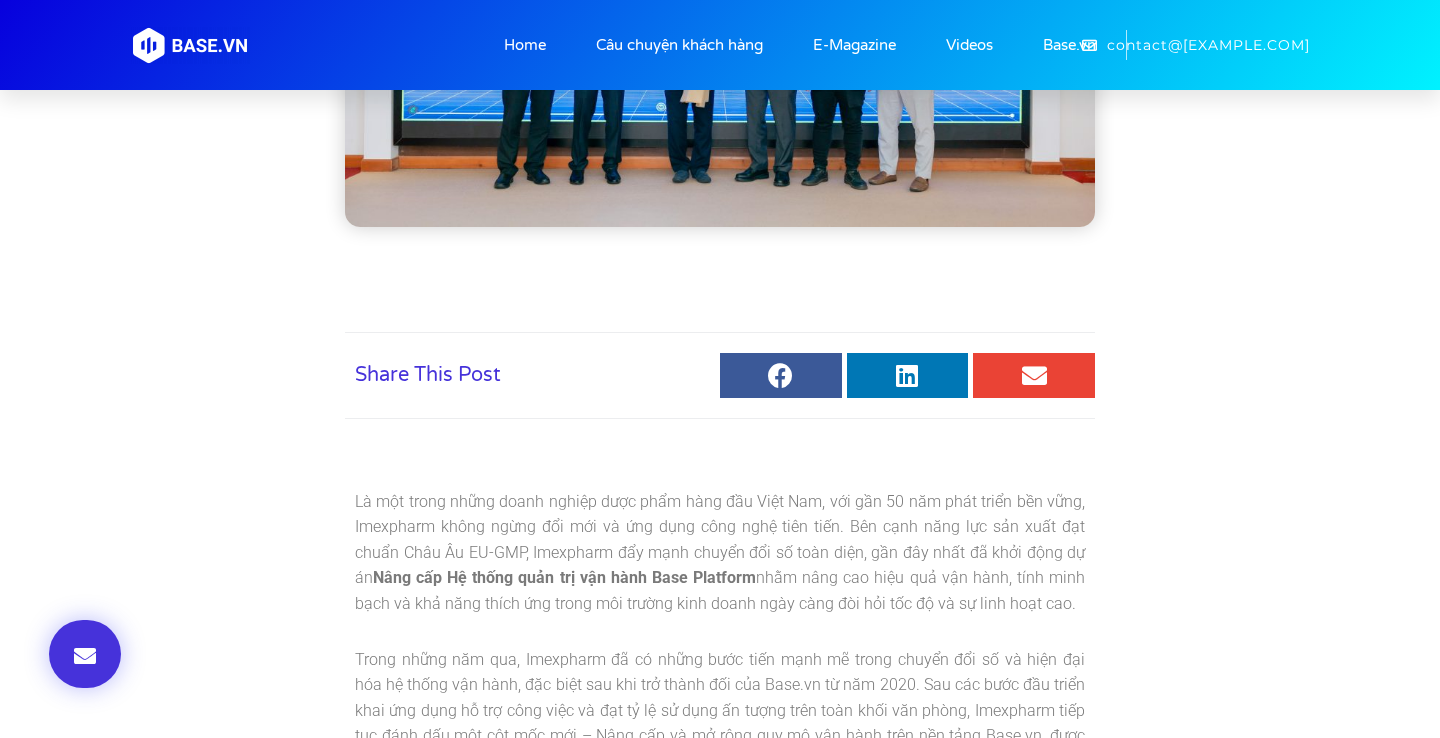 scroll, scrollTop: 722, scrollLeft: 0, axis: vertical 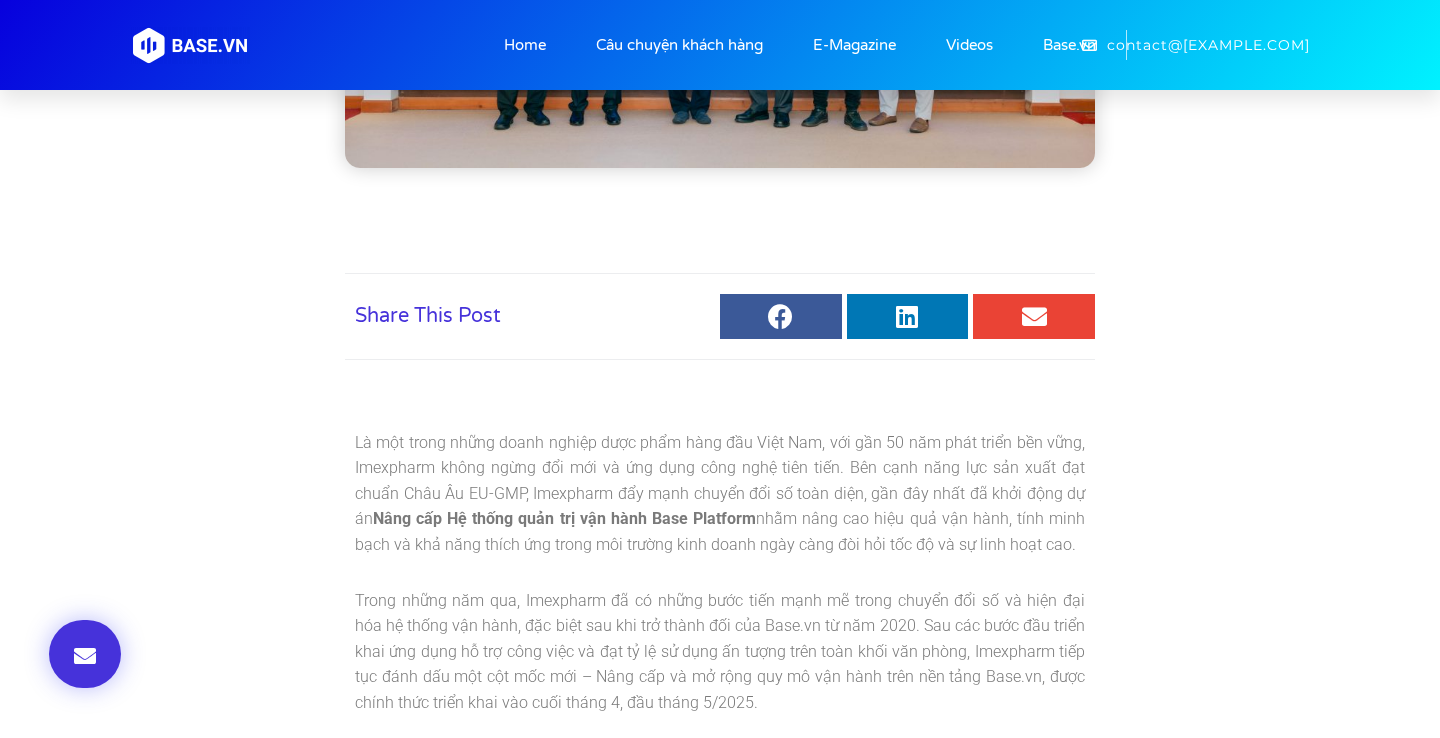 click on "Là một trong những doanh nghiệp dược phẩm hàng đầu Việt Nam, với gần 50 năm phát triển bền vững, Imexpharm không ngừng đổi mới và ứng dụng công nghệ tiên tiến. Bên cạnh năng lực sản xuất đạt chuẩn Châu Âu EU-GMP, Imexpharm đẩy mạnh chuyển đổi số toàn diện, gần đây nhất đã khởi động dự án Nâng cấp Hệ thống quản trị vận hành Base Platform nhằm nâng cao hiệu quả vận hành, tính minh bạch và khả năng thích ứng trong môi trường kinh doanh ngày càng đòi hỏi tốc độ và sự linh hoạt cao." at bounding box center (720, 494) 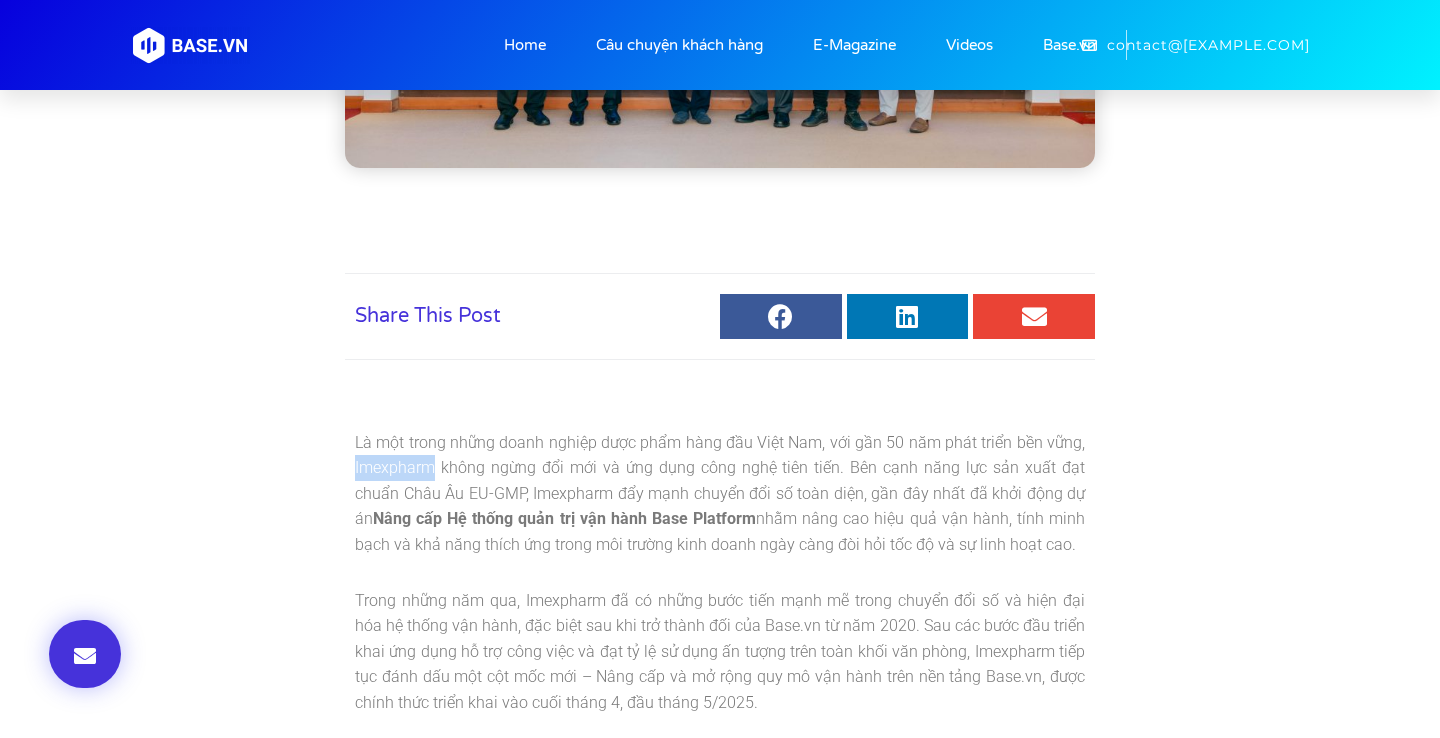 click on "Là một trong những doanh nghiệp dược phẩm hàng đầu Việt Nam, với gần 50 năm phát triển bền vững, Imexpharm không ngừng đổi mới và ứng dụng công nghệ tiên tiến. Bên cạnh năng lực sản xuất đạt chuẩn Châu Âu EU-GMP, Imexpharm đẩy mạnh chuyển đổi số toàn diện, gần đây nhất đã khởi động dự án  Nâng cấp Hệ thống quản trị vận hành Base Platform  nhằm nâng cao hiệu quả vận hành, tính minh bạch và khả năng thích ứng trong môi trường kinh doanh ngày càng đòi hỏi tốc độ và sự linh hoạt cao." at bounding box center [720, 494] 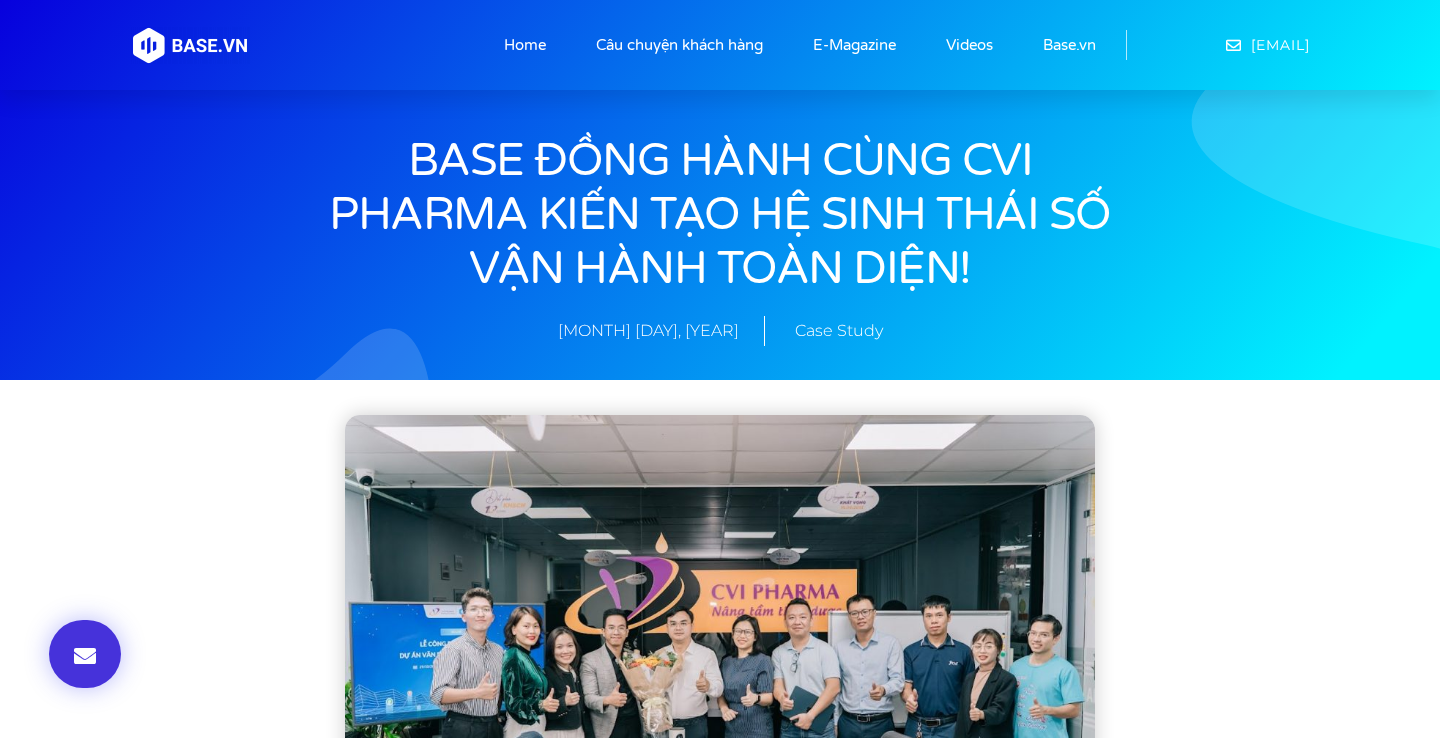 scroll, scrollTop: 0, scrollLeft: 0, axis: both 